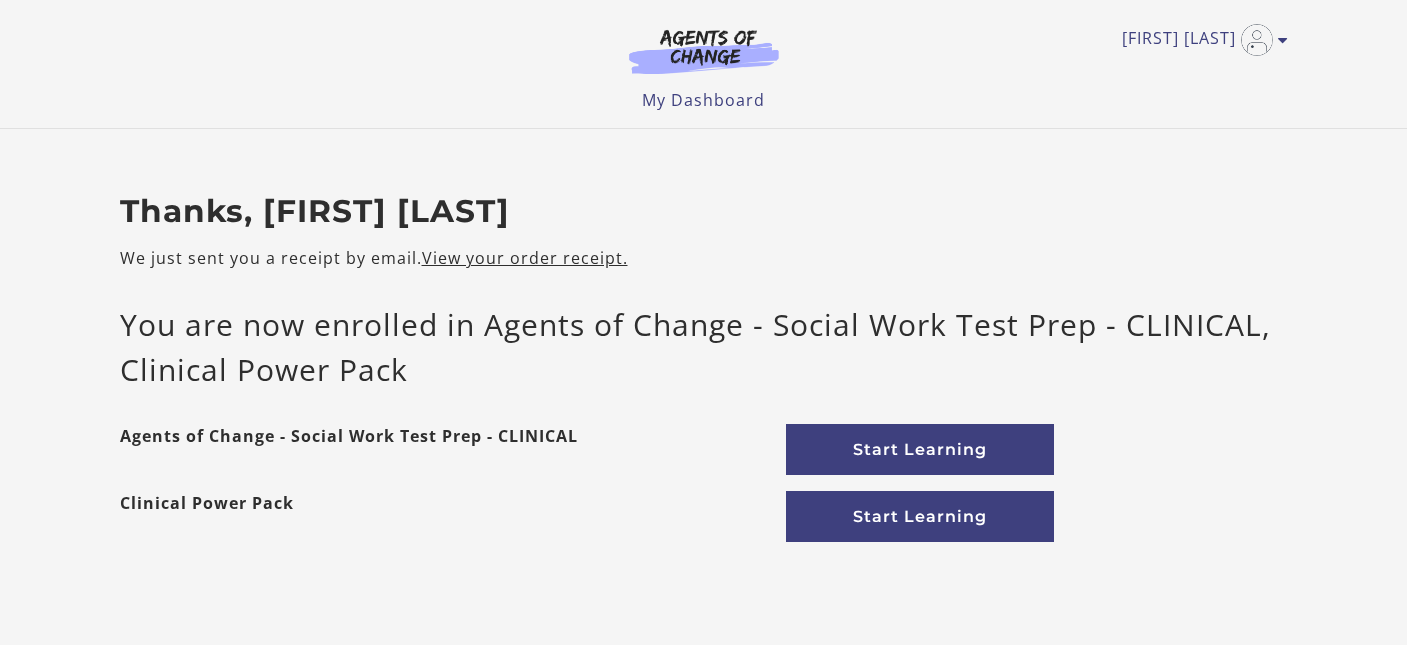 scroll, scrollTop: 0, scrollLeft: 0, axis: both 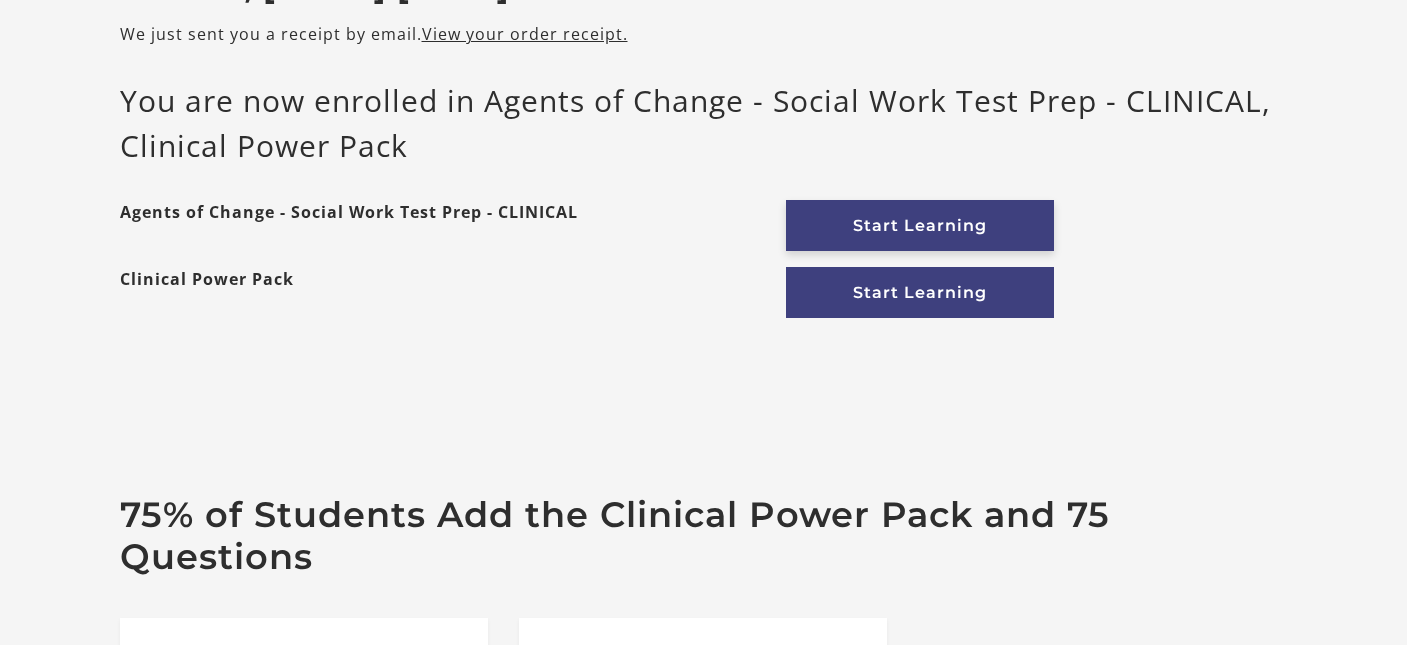 click on "Start Learning" at bounding box center [920, 225] 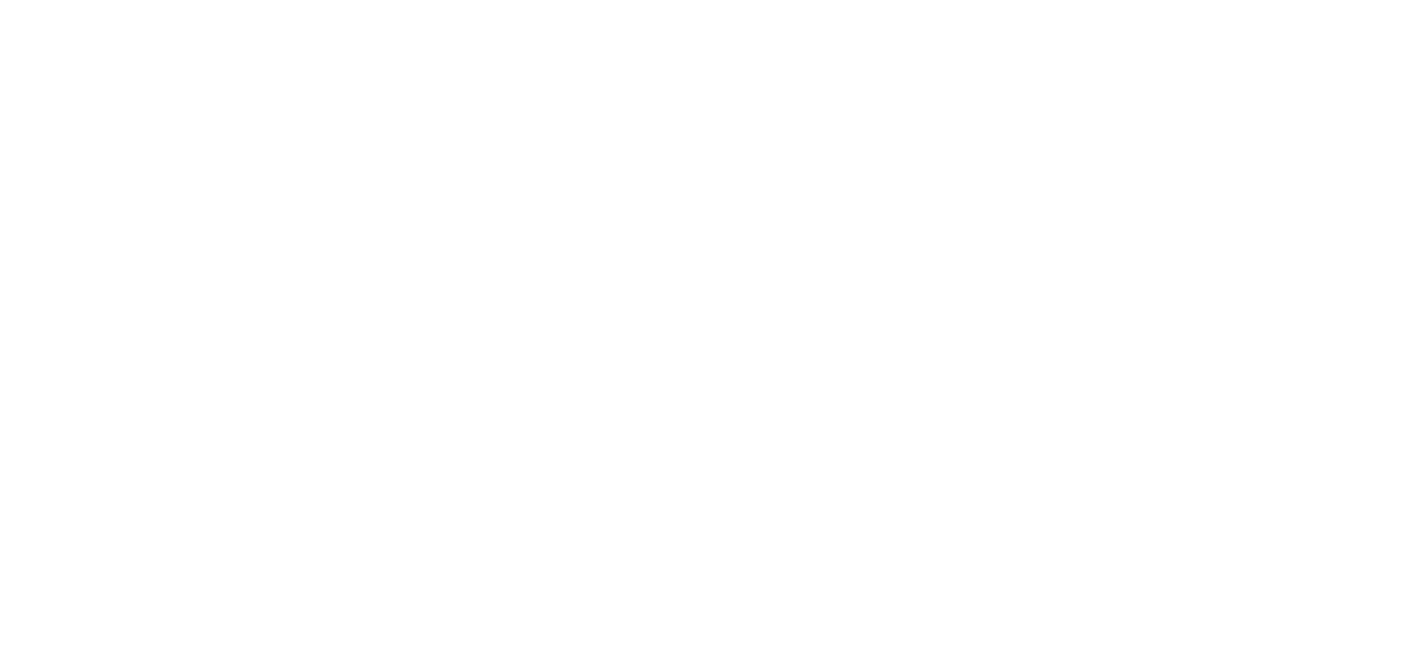 scroll, scrollTop: 0, scrollLeft: 0, axis: both 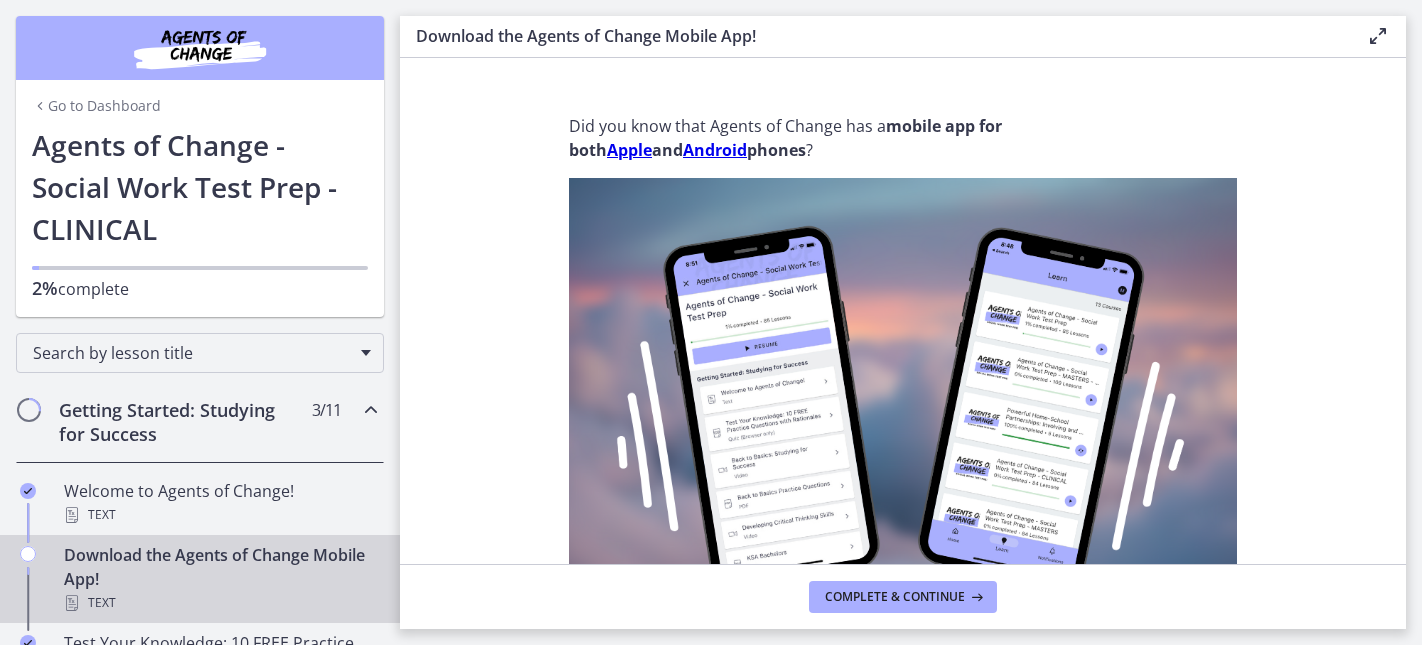 click on "Go to Dashboard" at bounding box center (96, 106) 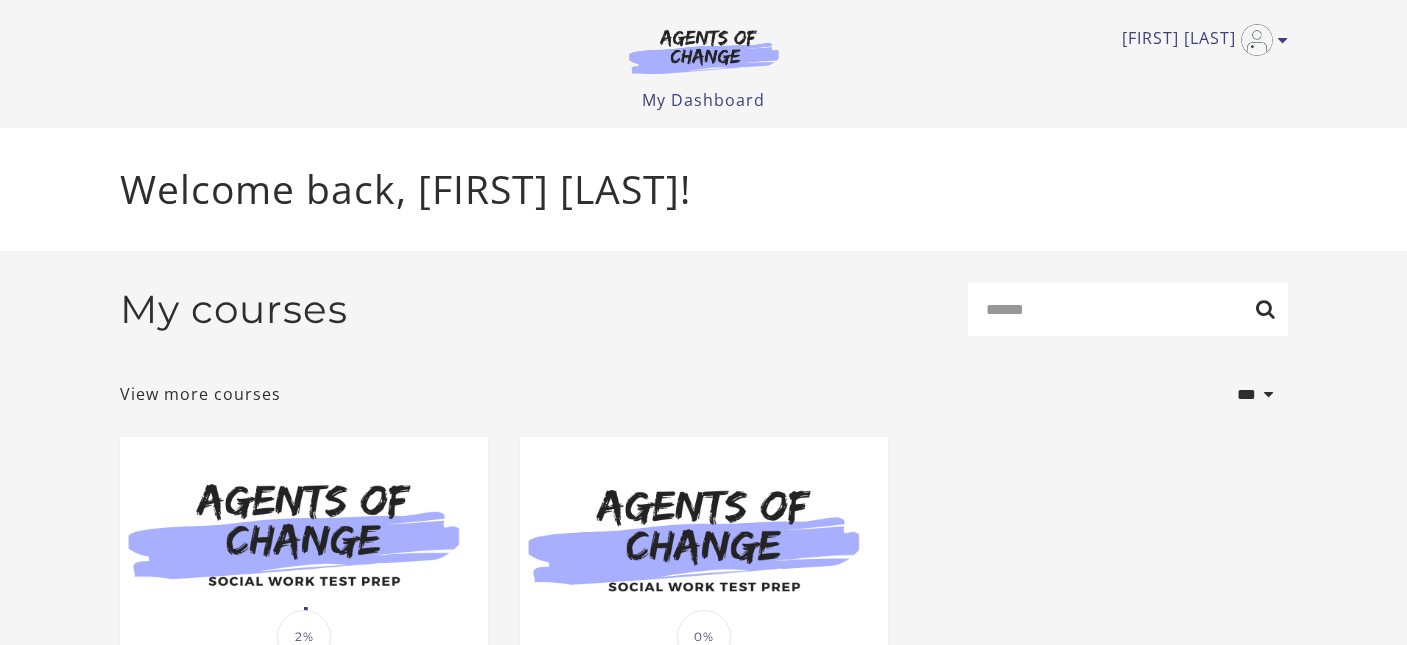 scroll, scrollTop: 0, scrollLeft: 0, axis: both 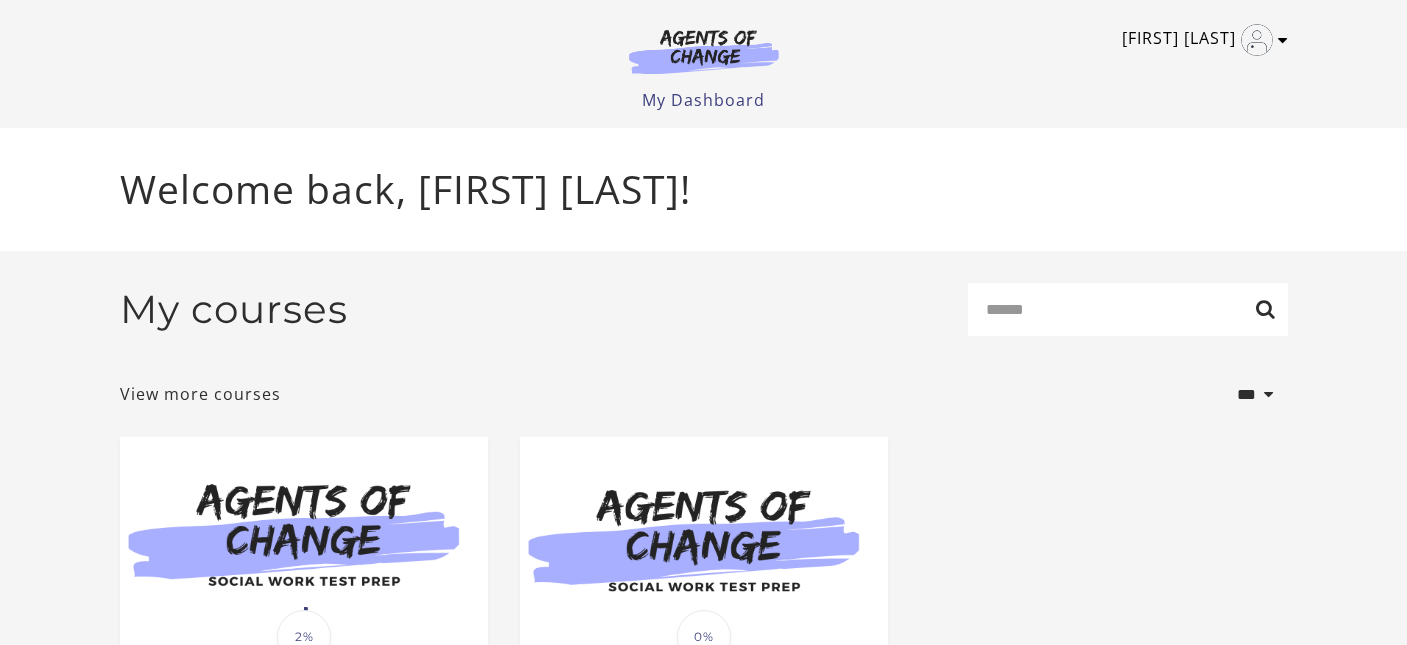 click on "[FIRST] [LAST]" at bounding box center [1200, 40] 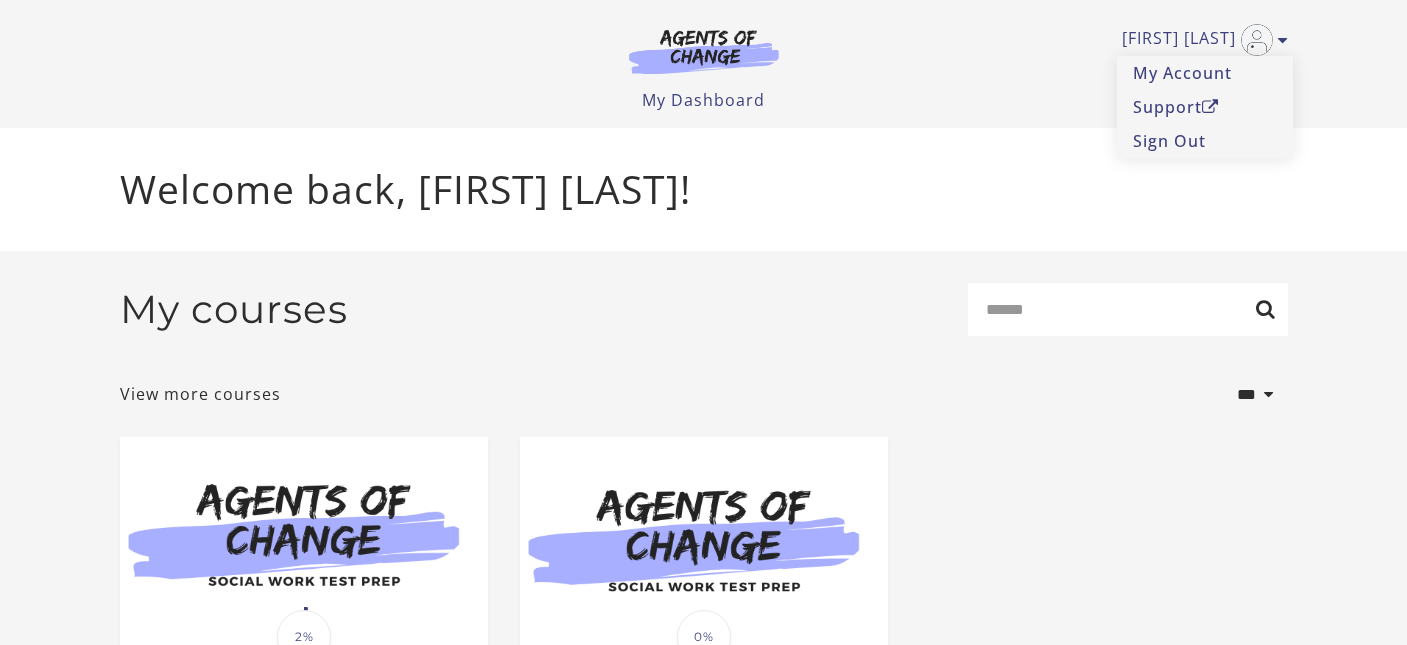 click on "**********" at bounding box center (704, 563) 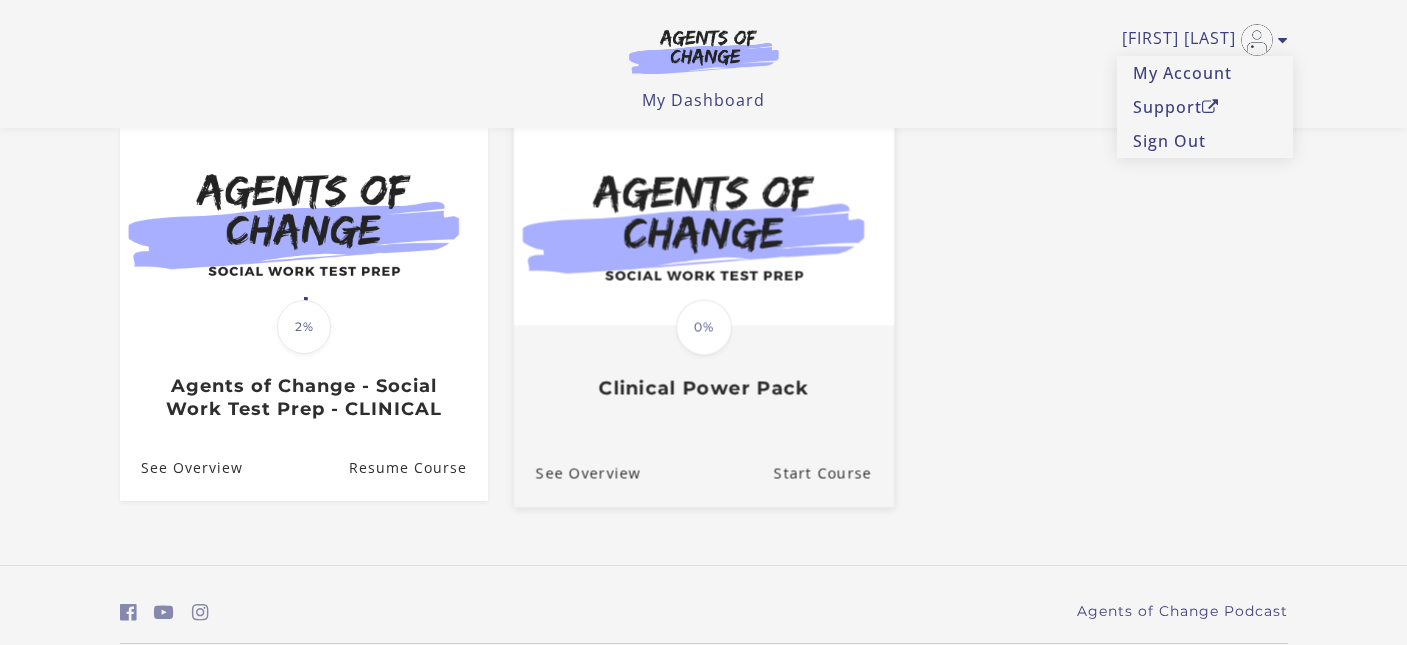 scroll, scrollTop: 206, scrollLeft: 0, axis: vertical 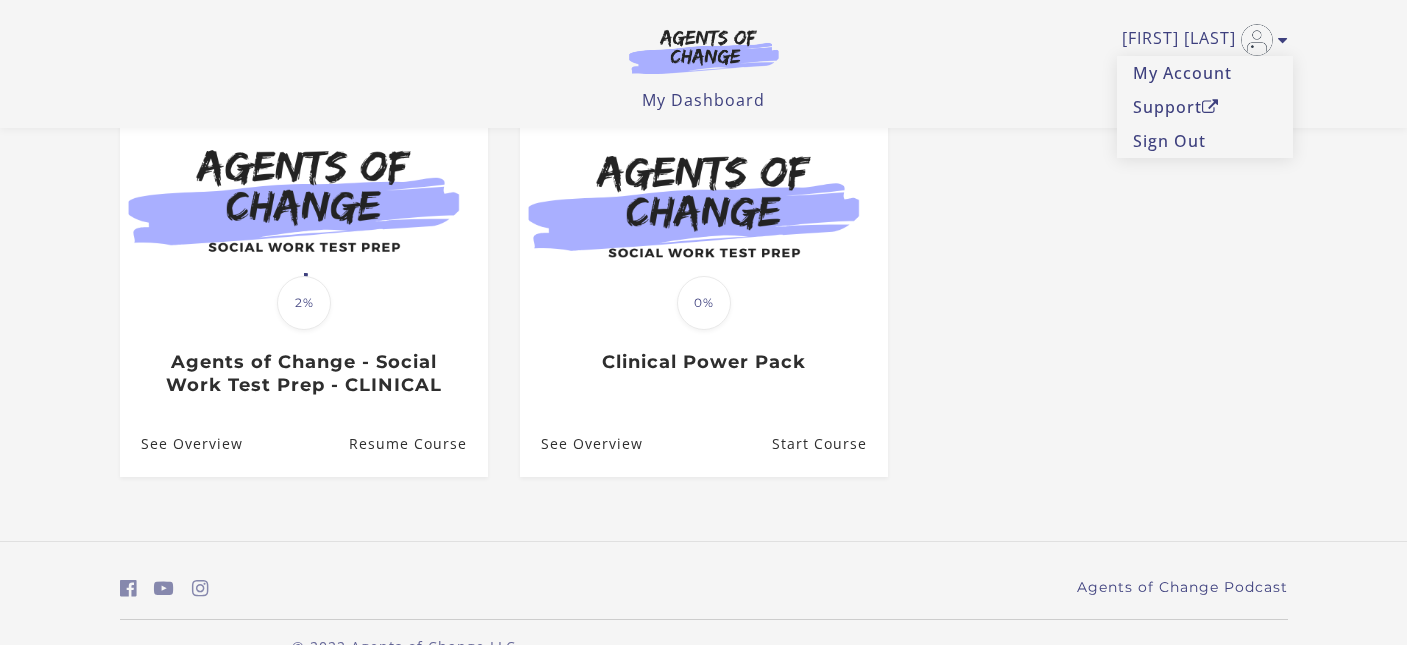 click on "Translation missing: en.liquid.partials.dashboard_course_card.progress_description: 2%
2%
Agents of Change - Social Work Test Prep - CLINICAL
See Overview
Resume Course
Translation missing: en.liquid.partials.dashboard_course_card.progress_description: 0%
0%" at bounding box center (704, 306) 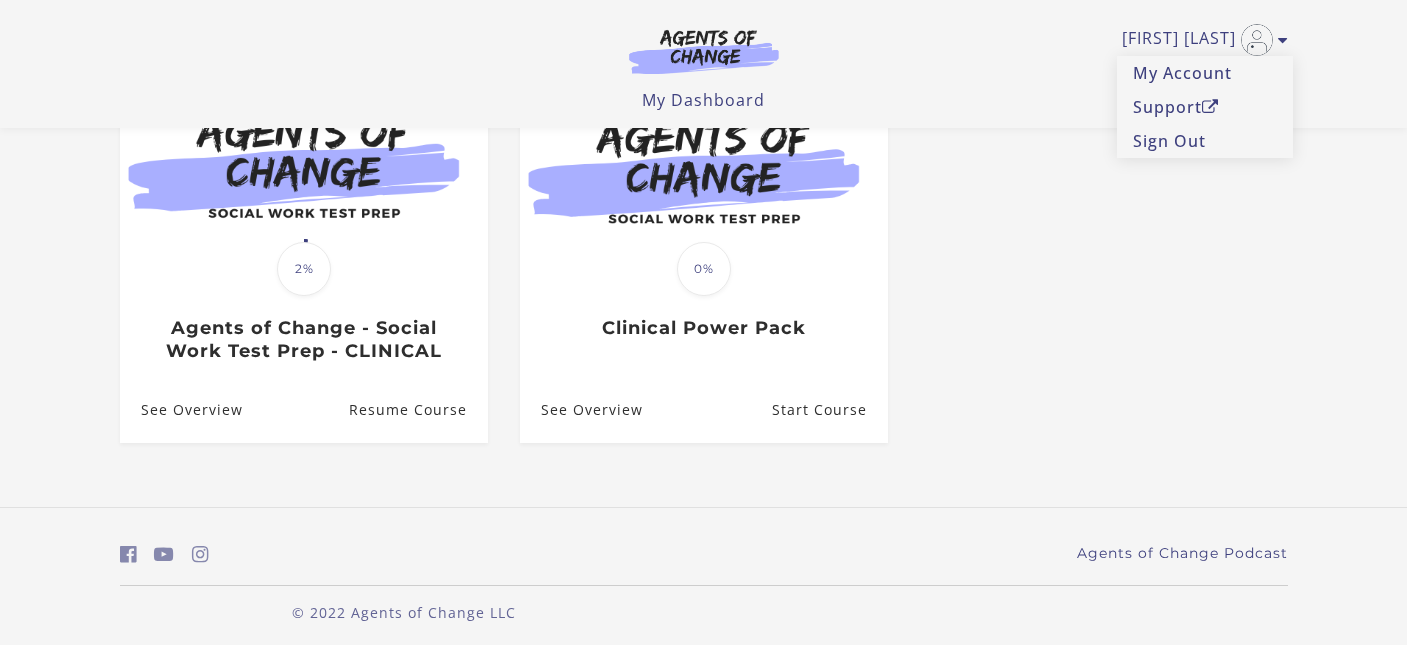 scroll, scrollTop: 252, scrollLeft: 0, axis: vertical 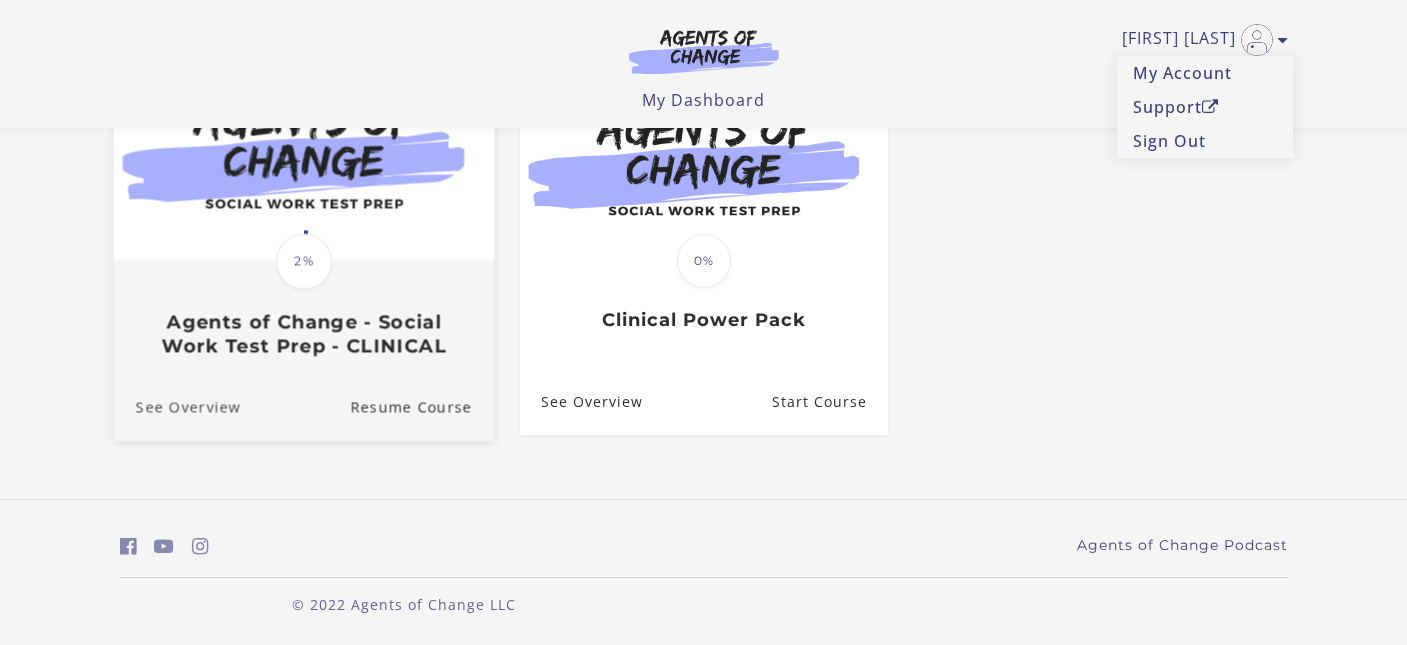 click on "See Overview" at bounding box center [176, 407] 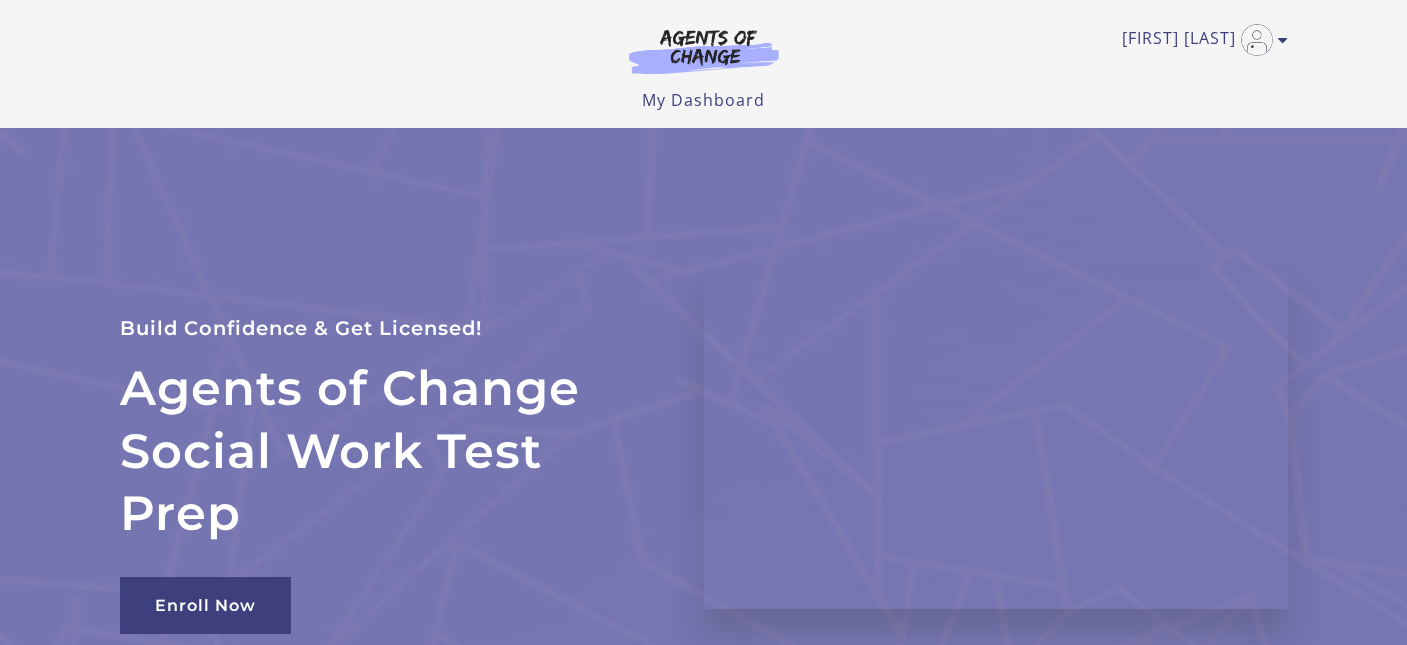 scroll, scrollTop: 0, scrollLeft: 0, axis: both 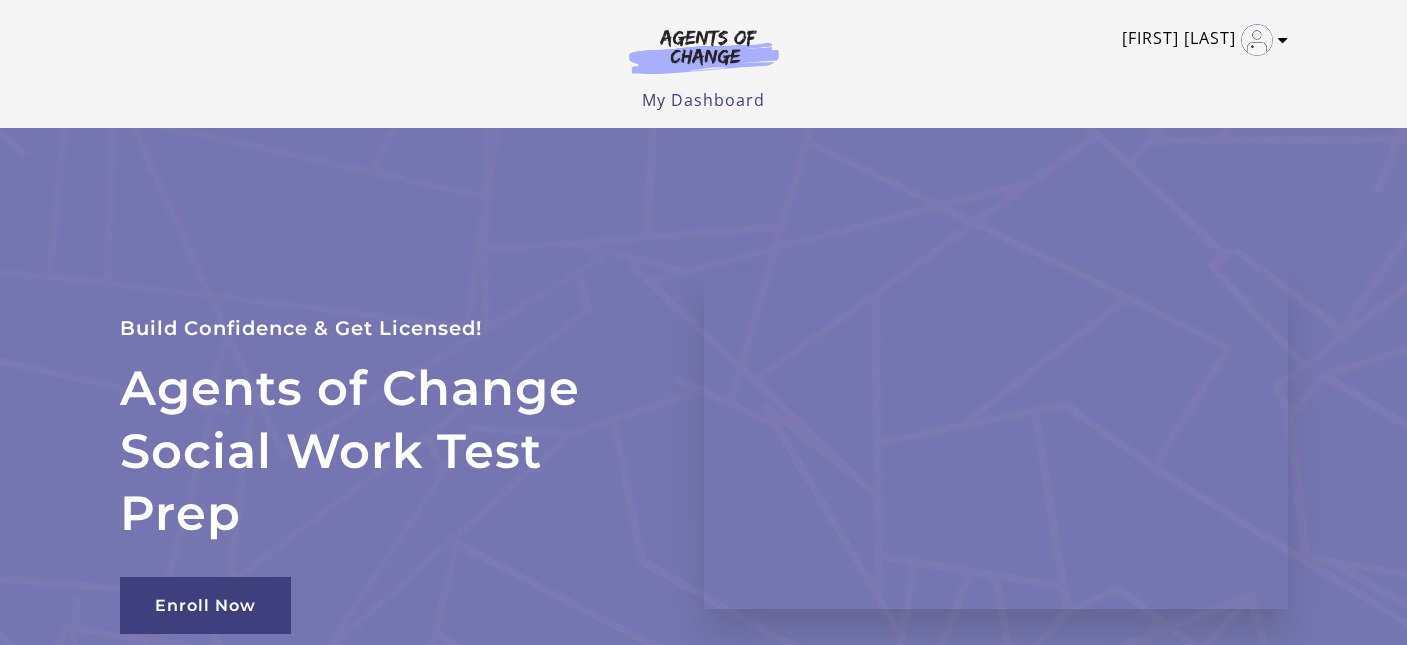 click on "[FIRST] [LAST]" at bounding box center [1200, 40] 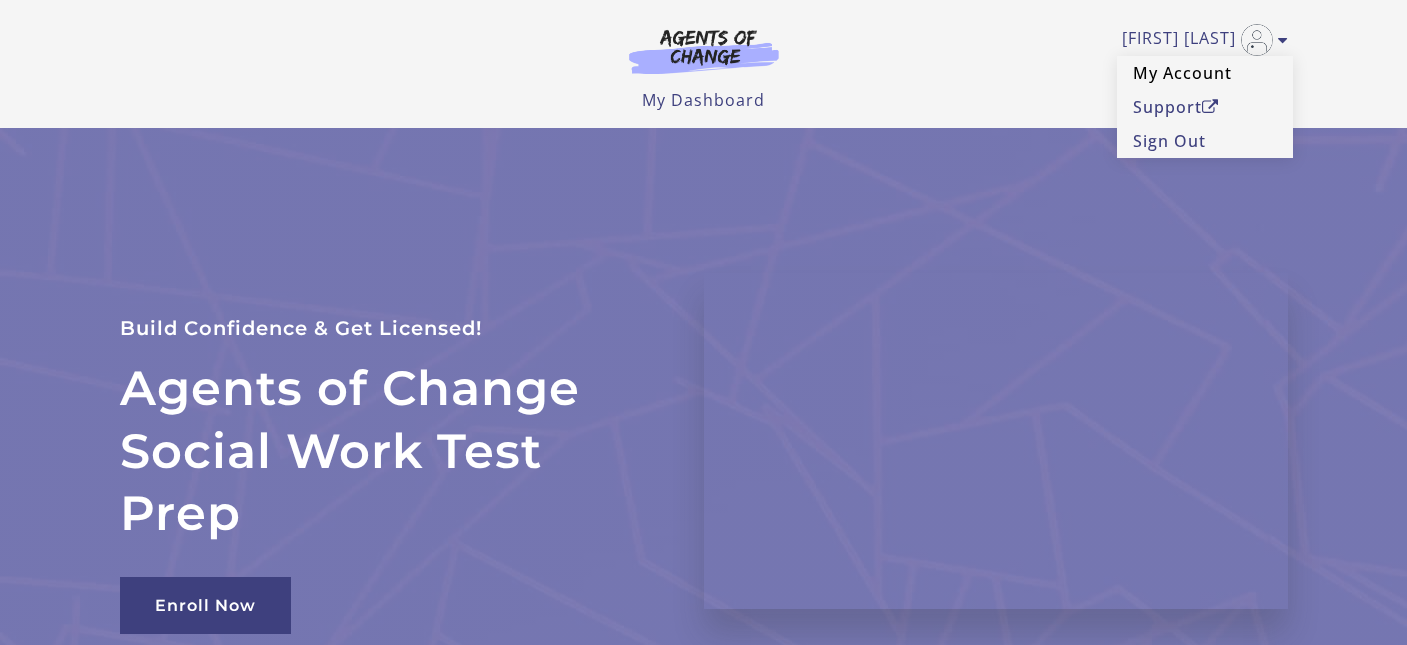 click on "My Account" at bounding box center (1205, 73) 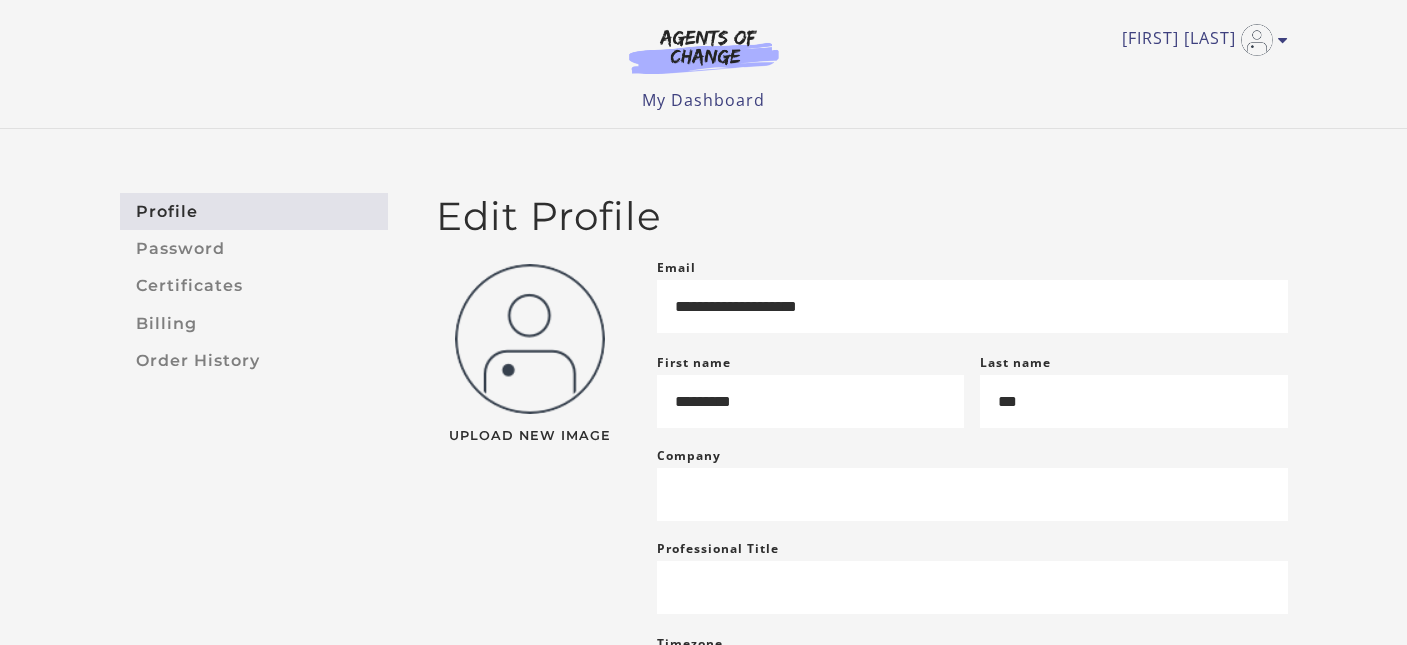 scroll, scrollTop: 0, scrollLeft: 0, axis: both 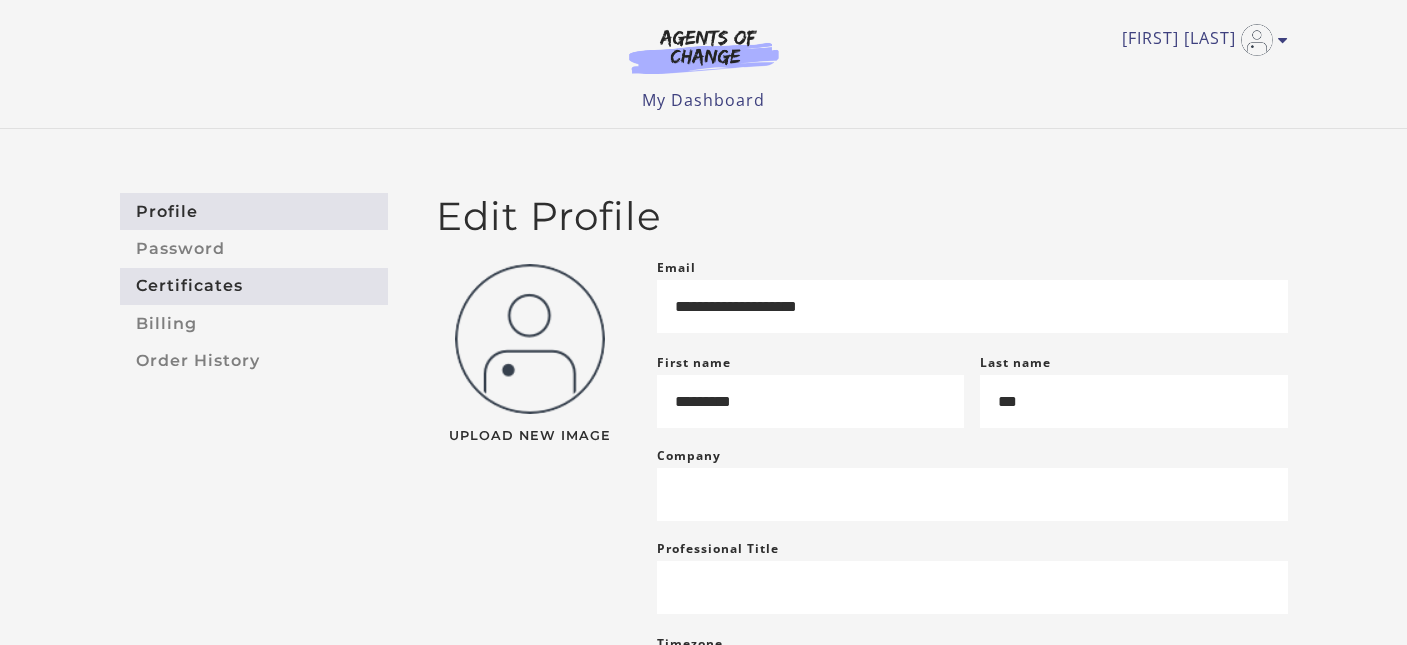 click on "Certificates" at bounding box center (254, 286) 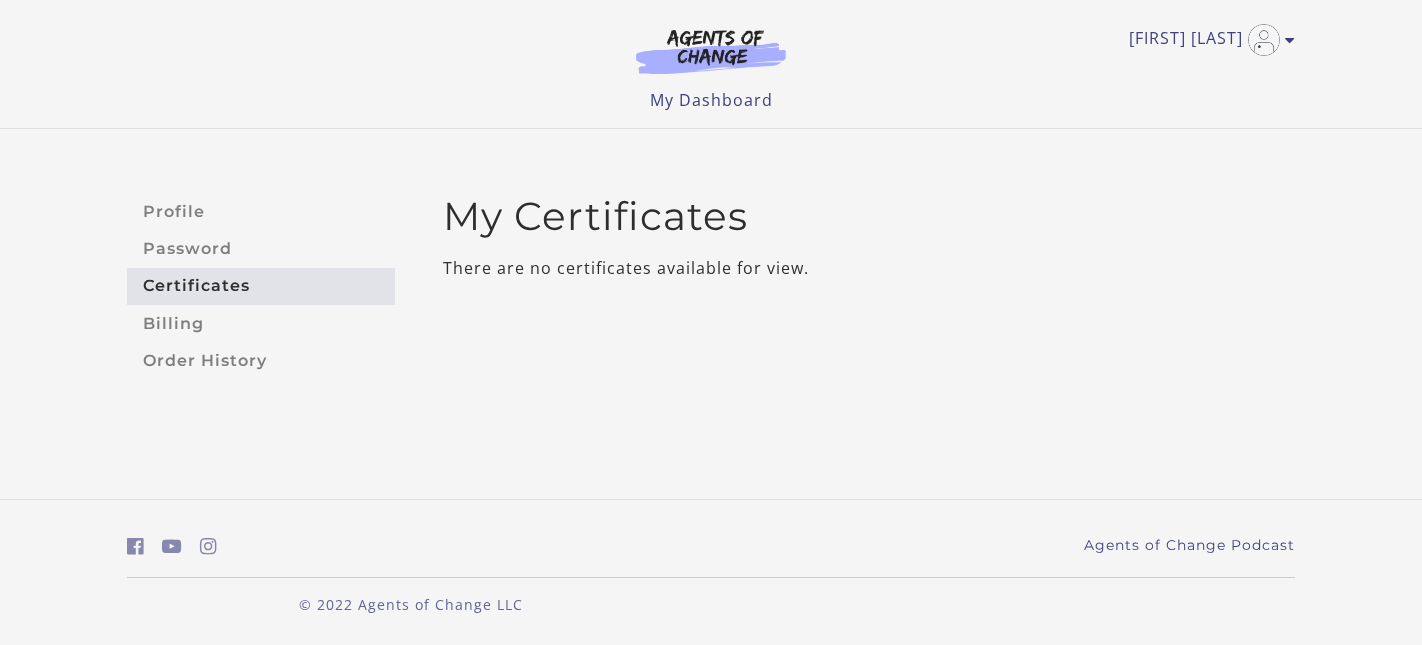 scroll, scrollTop: 0, scrollLeft: 0, axis: both 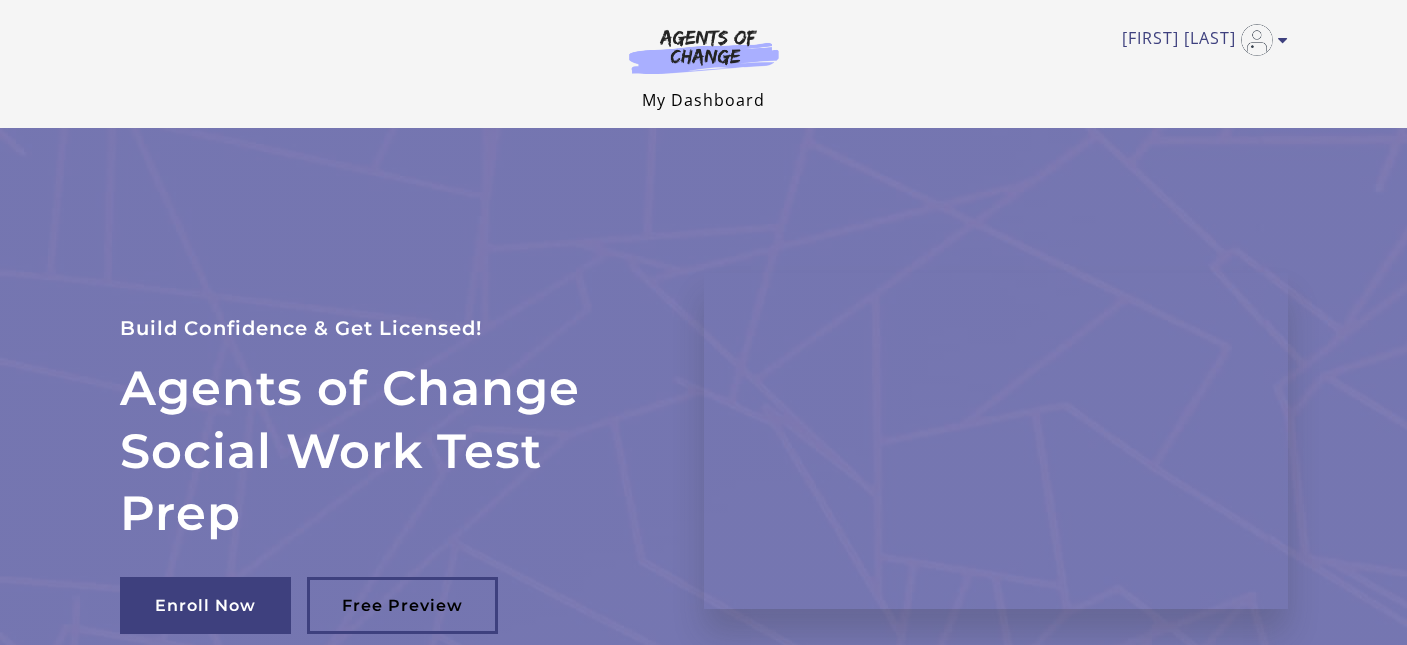 click on "My Dashboard" at bounding box center [703, 100] 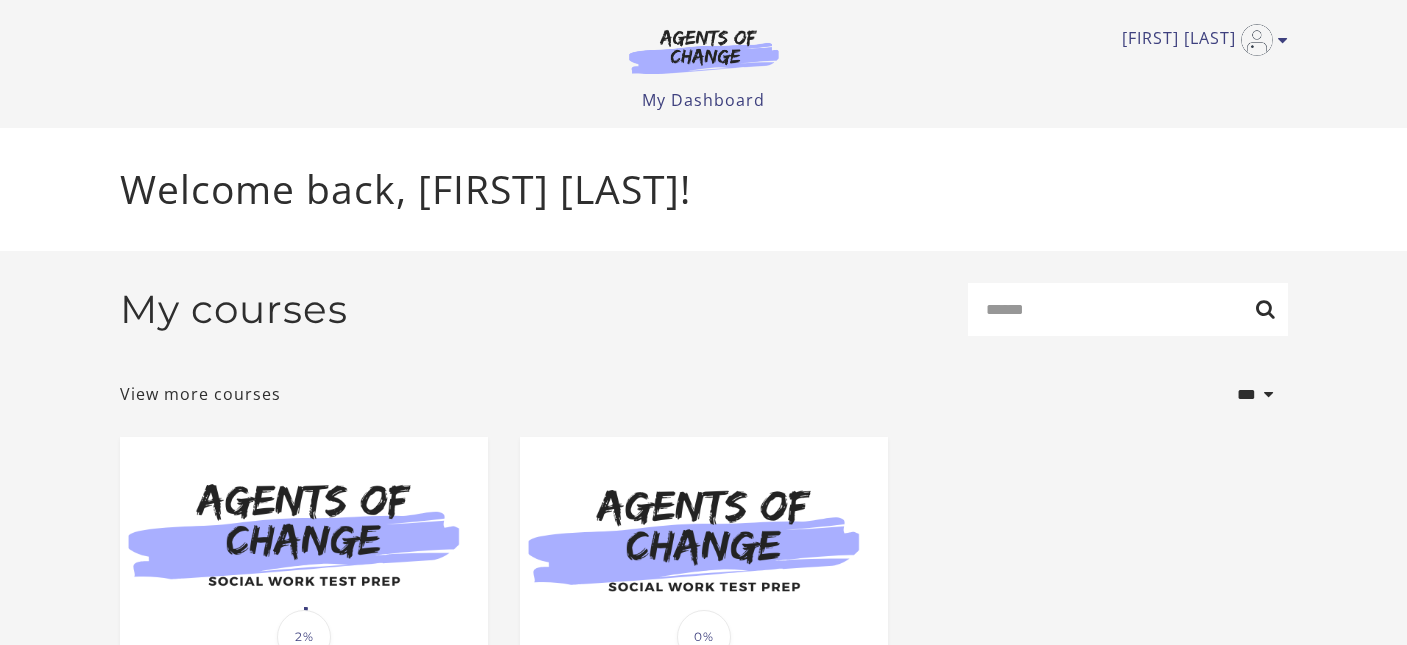 scroll, scrollTop: 0, scrollLeft: 0, axis: both 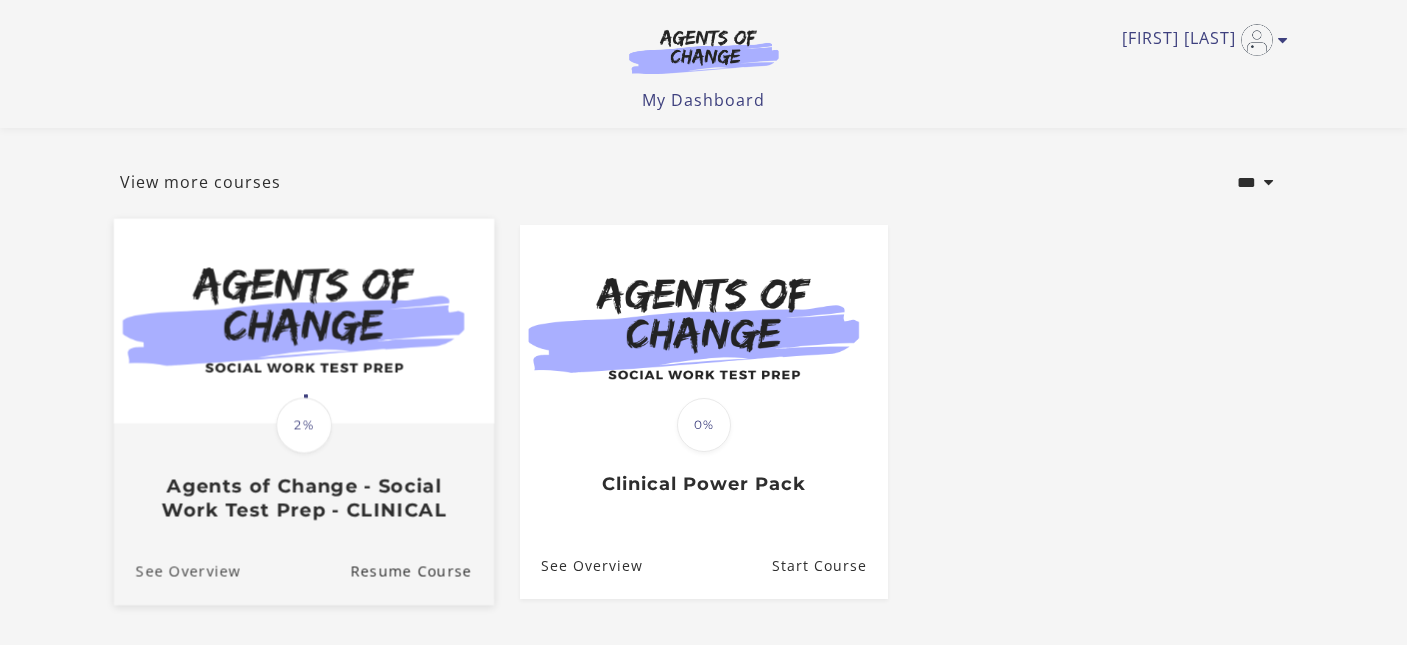 click on "See Overview" at bounding box center [176, 571] 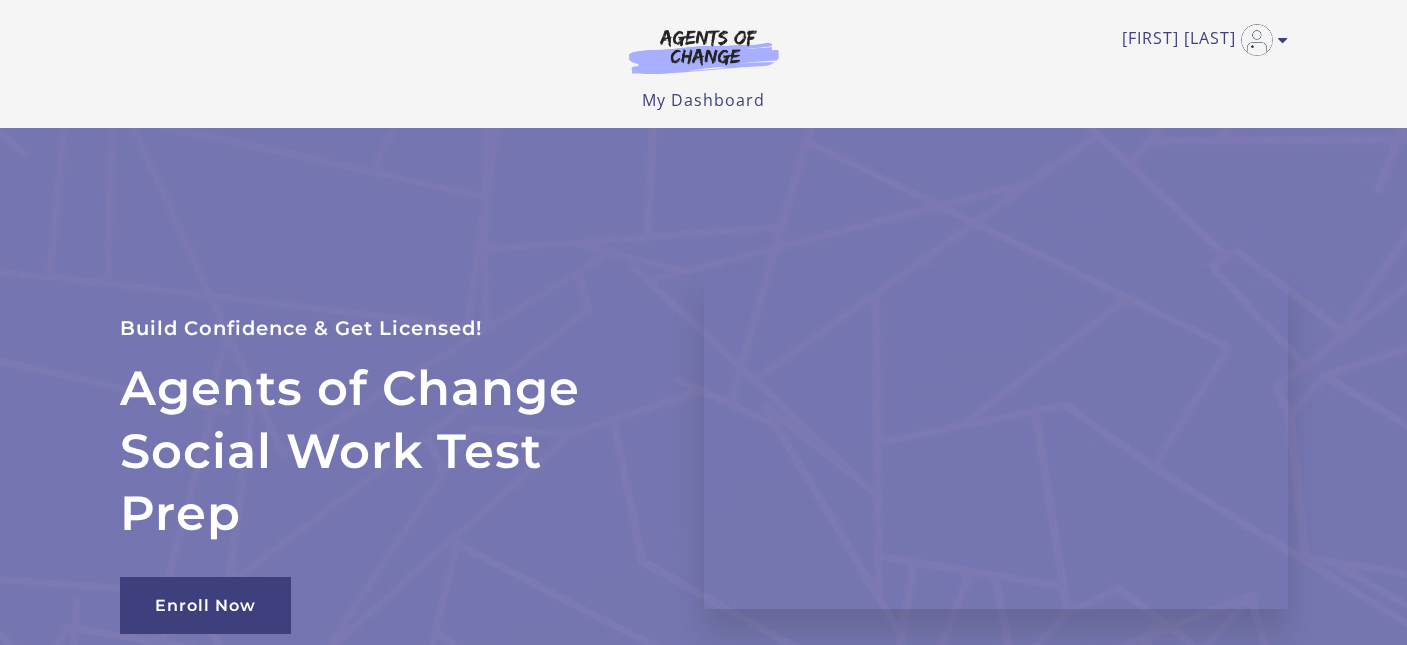 scroll, scrollTop: 0, scrollLeft: 0, axis: both 